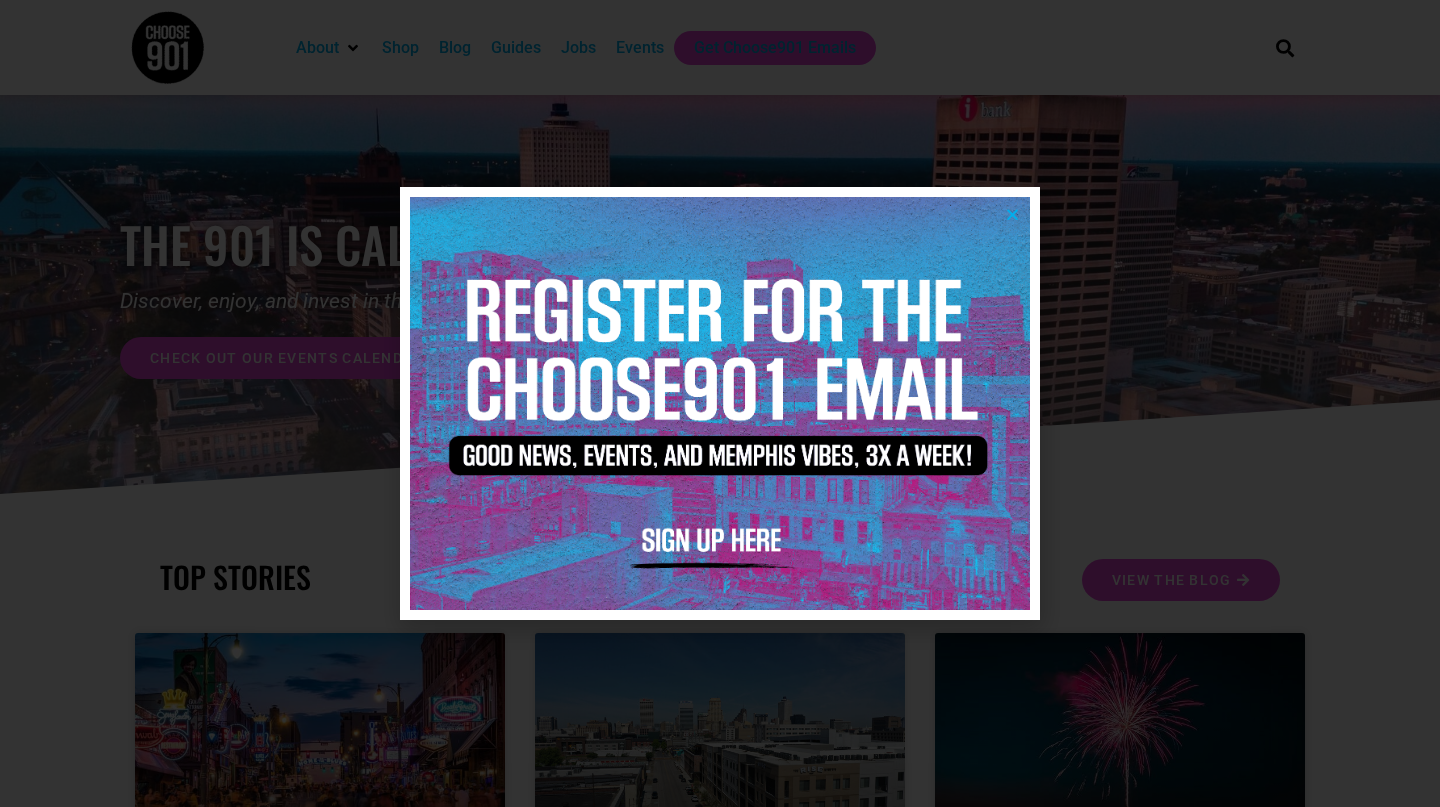 scroll, scrollTop: 0, scrollLeft: 0, axis: both 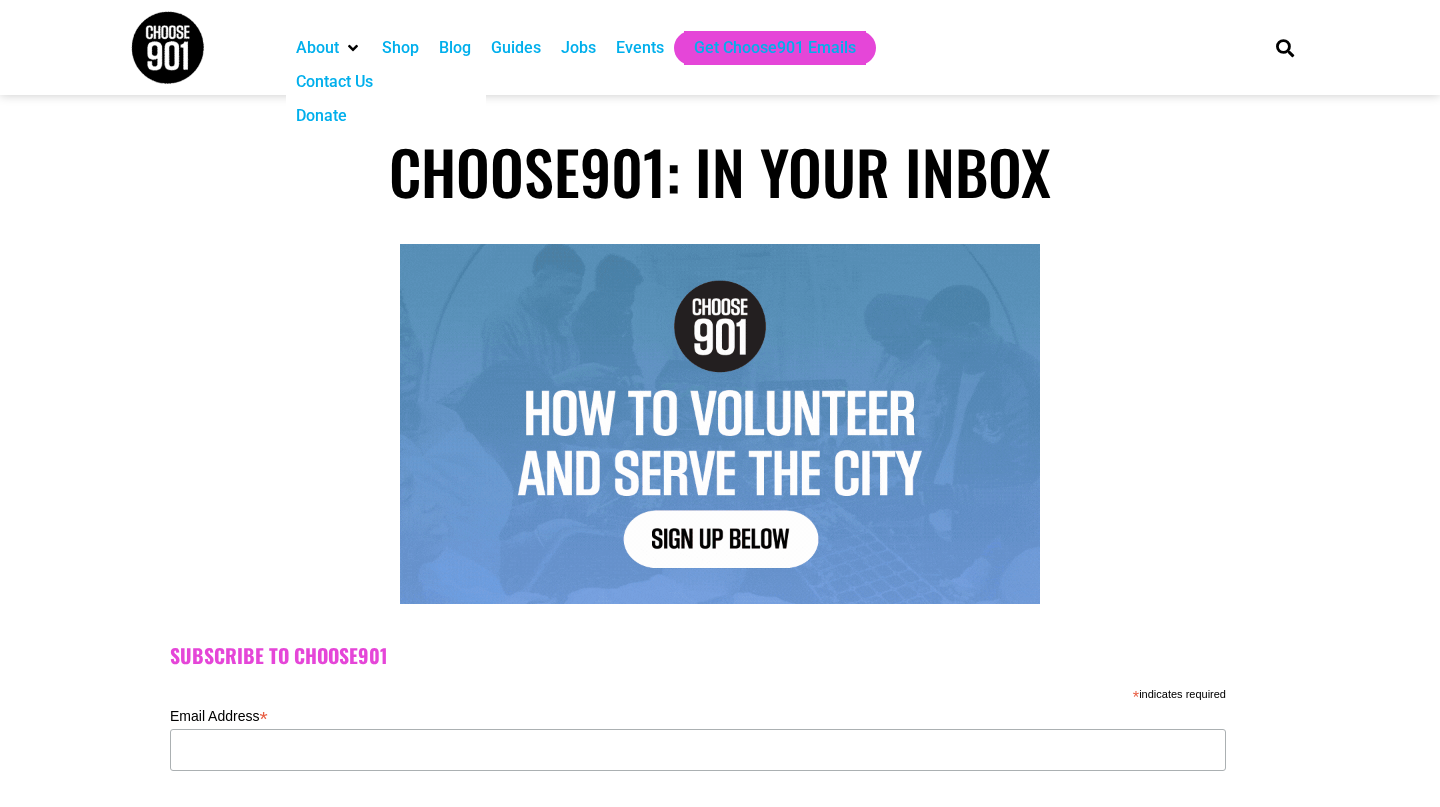 click at bounding box center [167, 47] 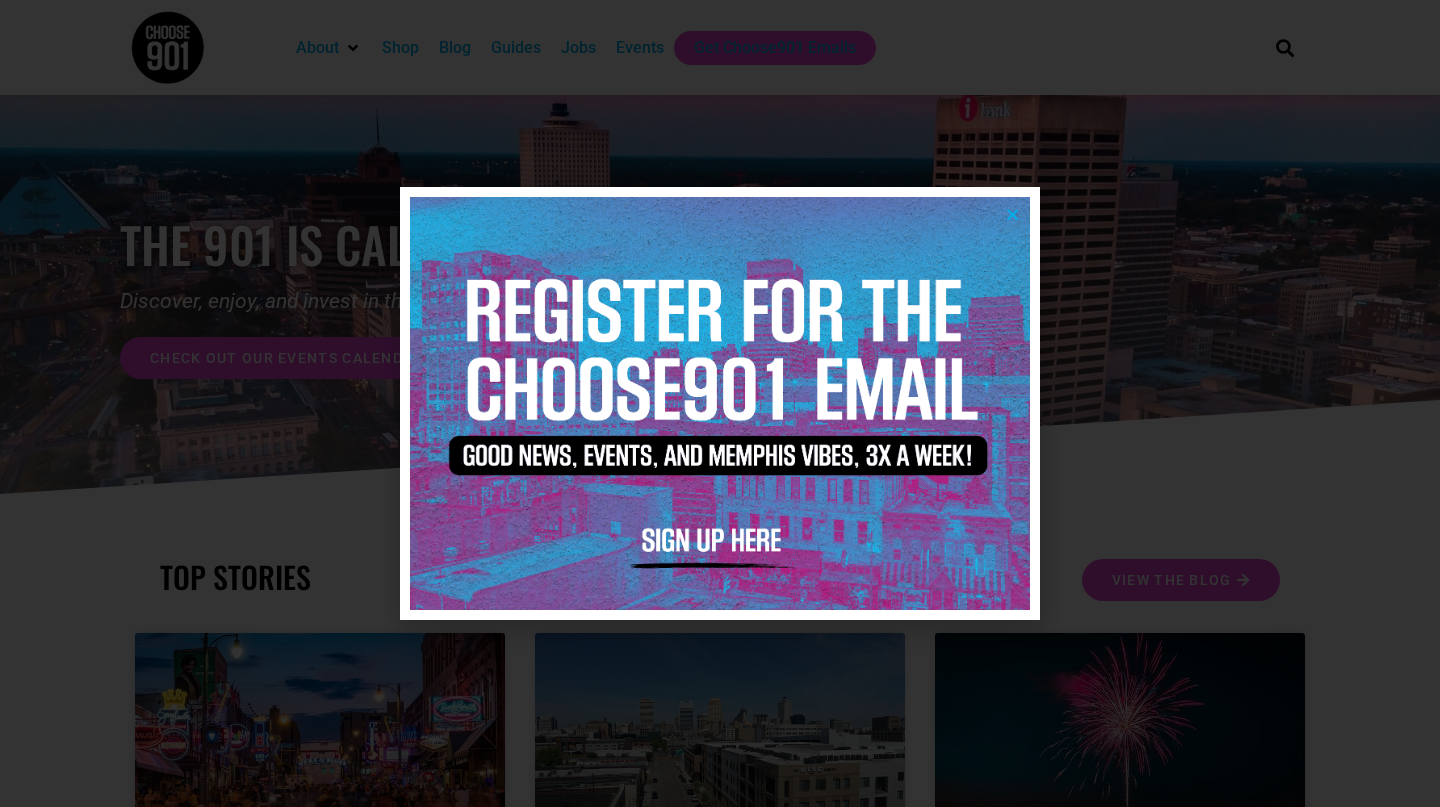 scroll, scrollTop: 0, scrollLeft: 0, axis: both 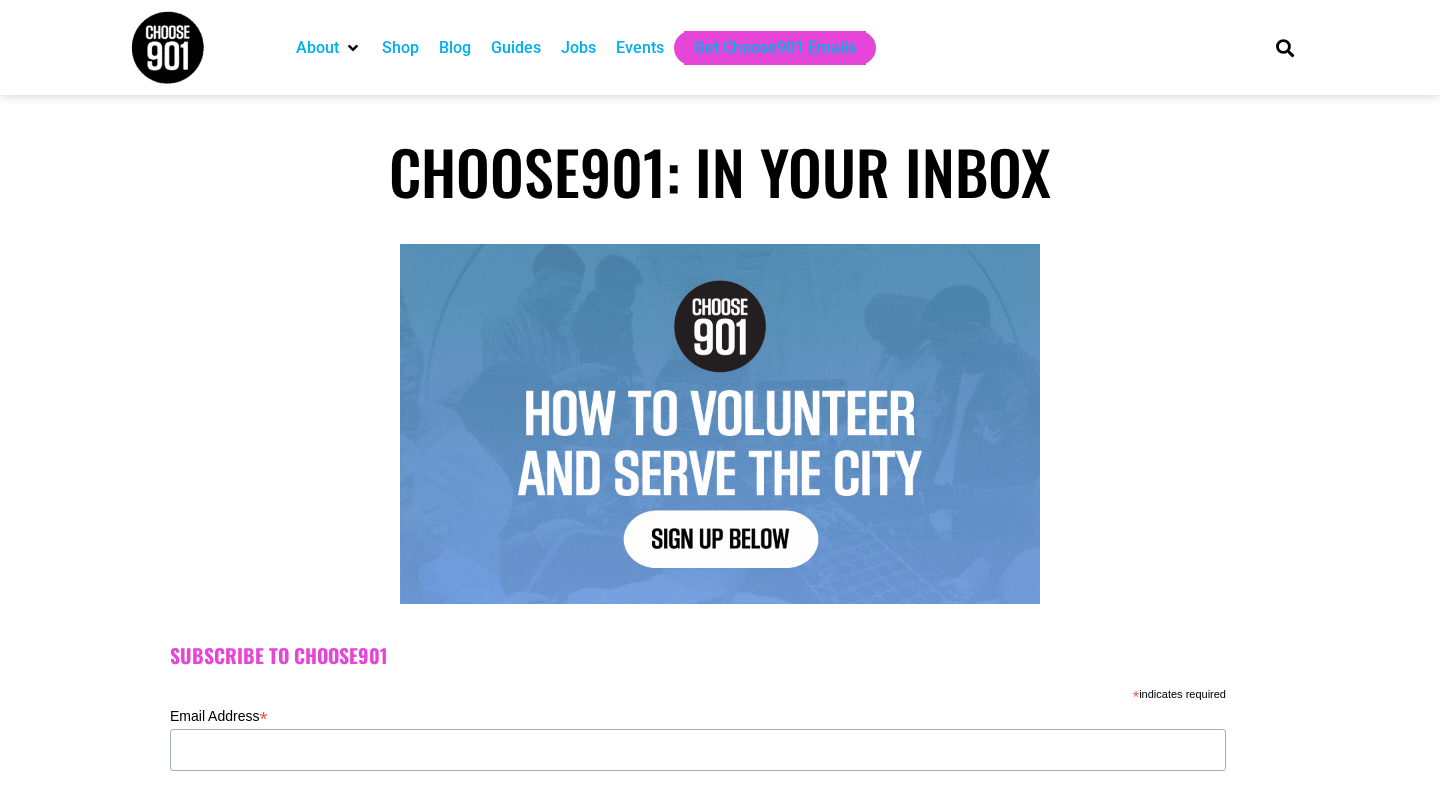 click on "Events" at bounding box center [640, 48] 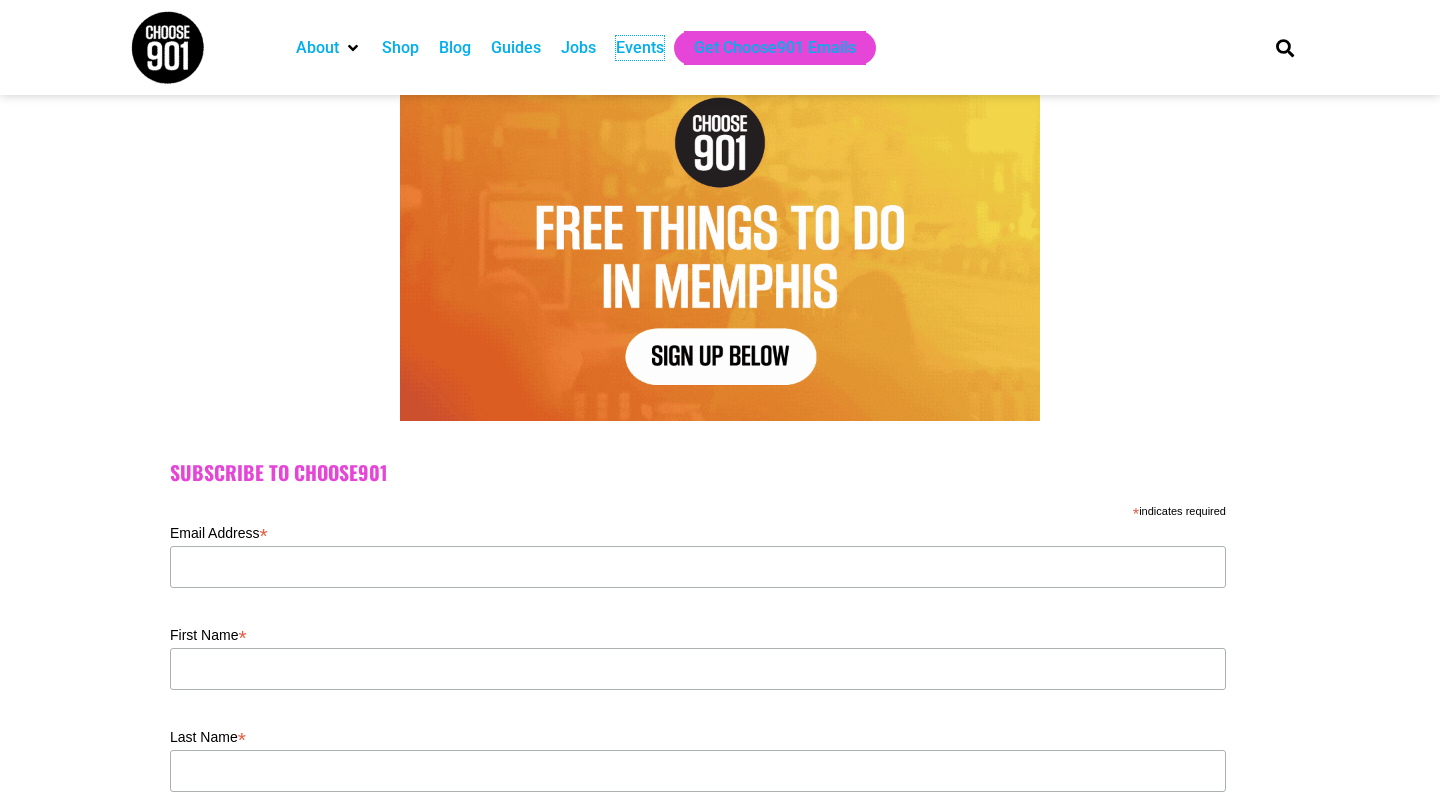 scroll, scrollTop: 180, scrollLeft: 0, axis: vertical 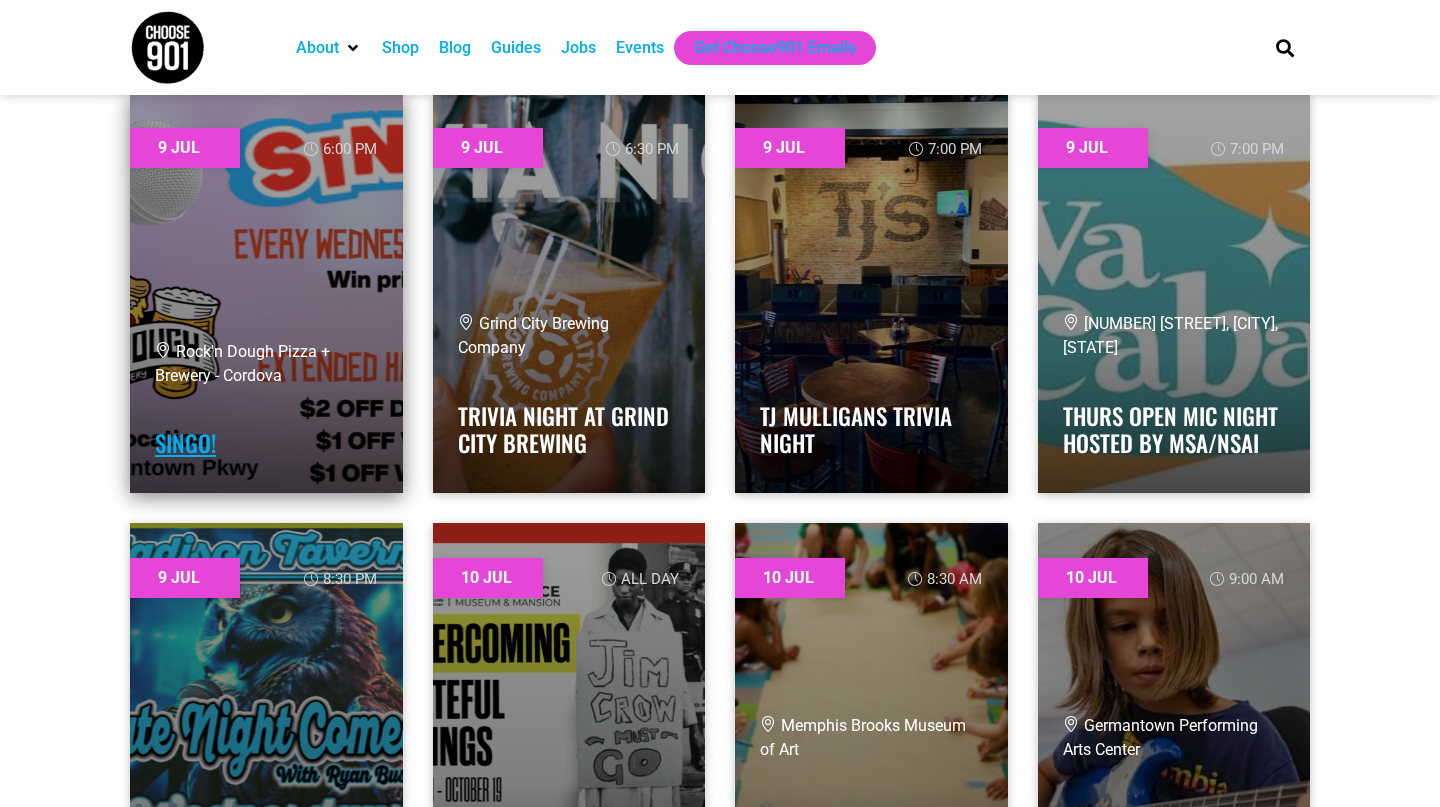 click on "Singo!" at bounding box center (185, 443) 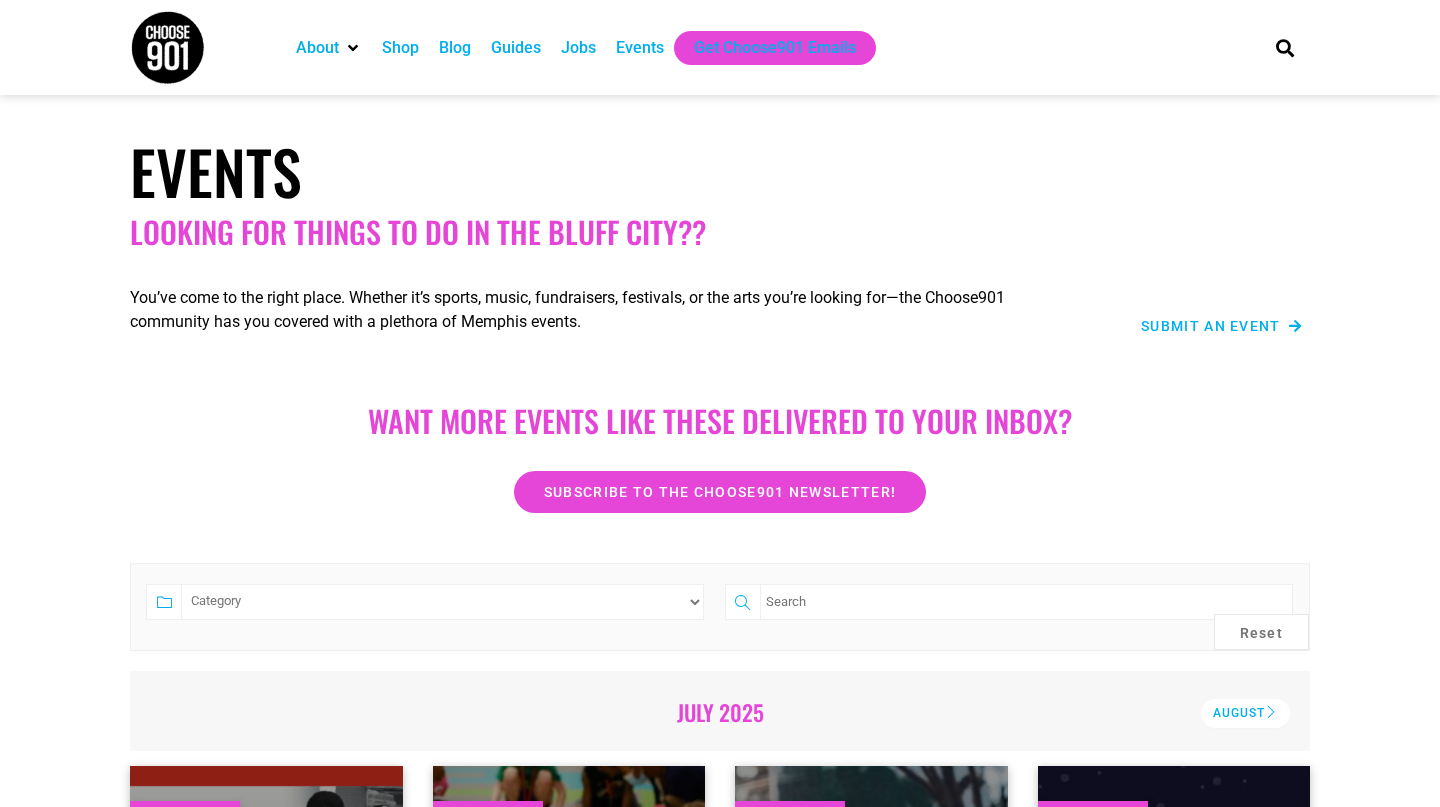 scroll, scrollTop: 4113, scrollLeft: 0, axis: vertical 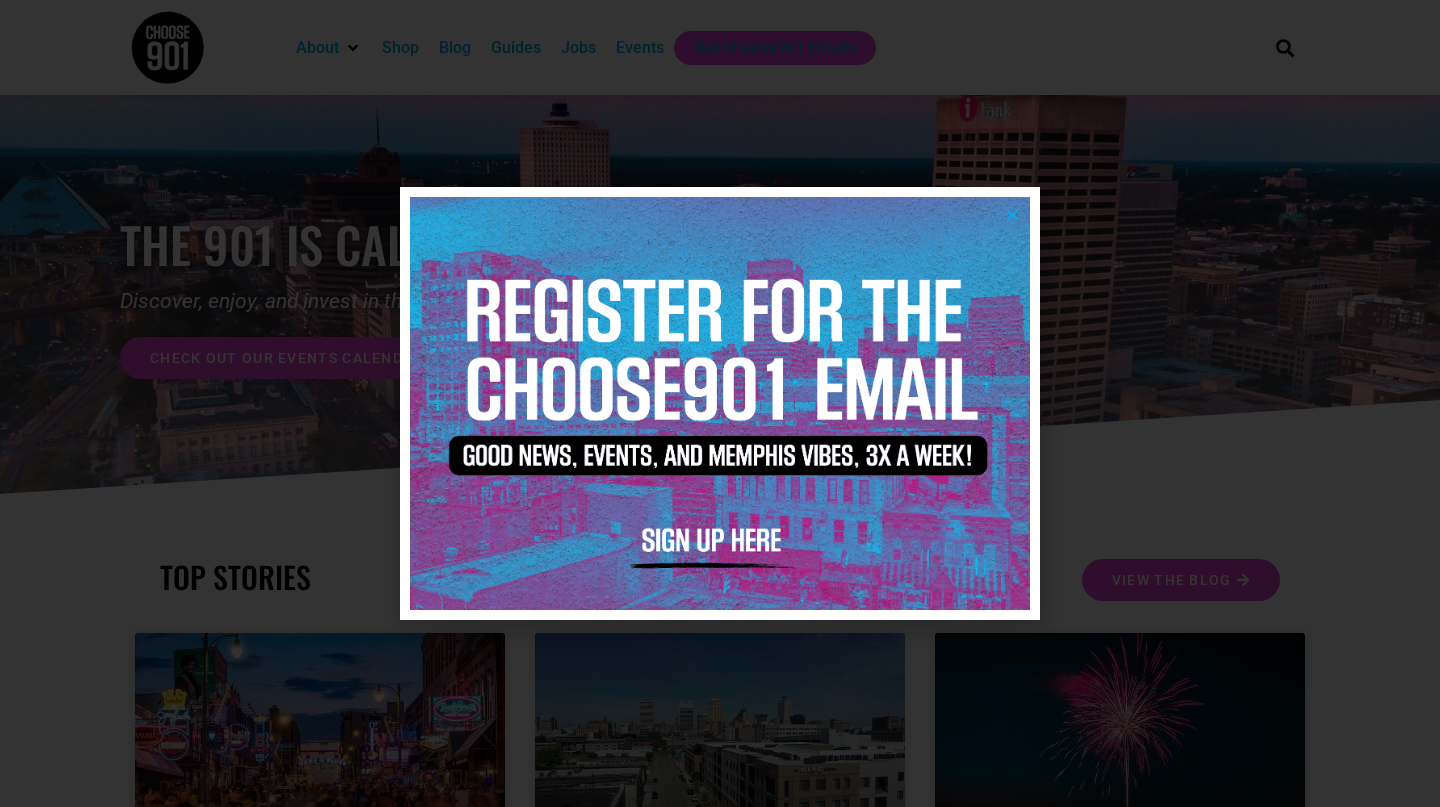 click at bounding box center (720, 403) 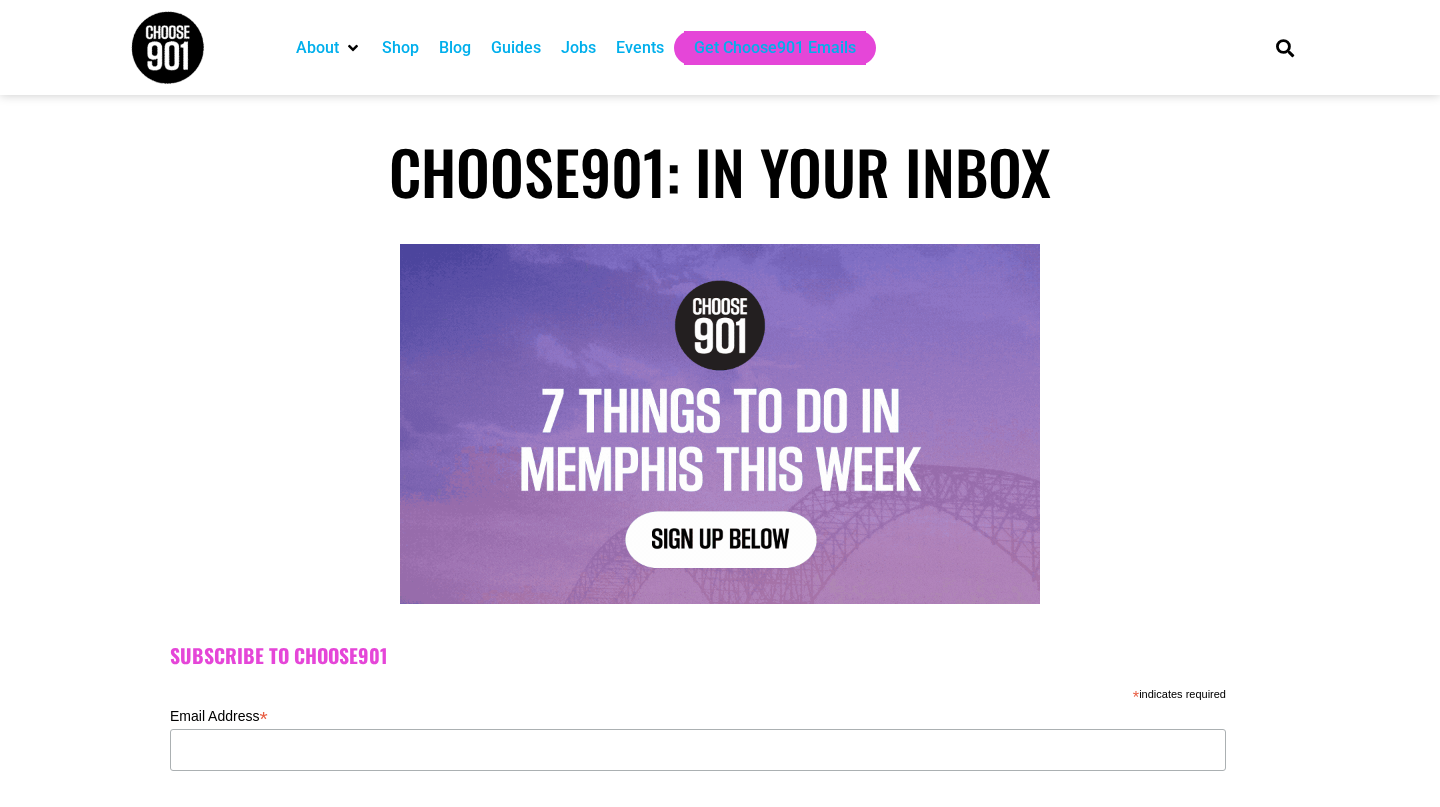 scroll, scrollTop: 0, scrollLeft: 0, axis: both 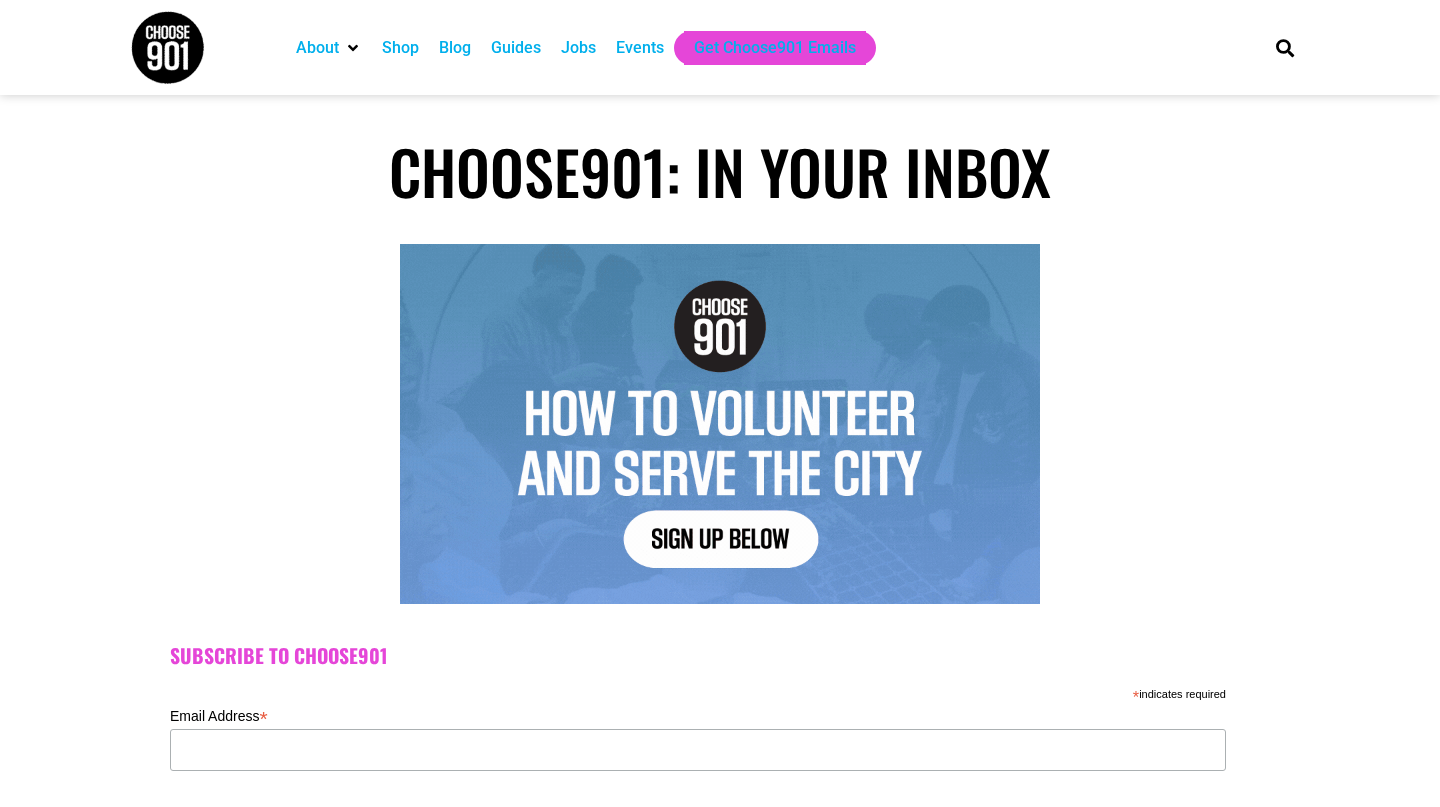 click on "Jobs" at bounding box center (578, 48) 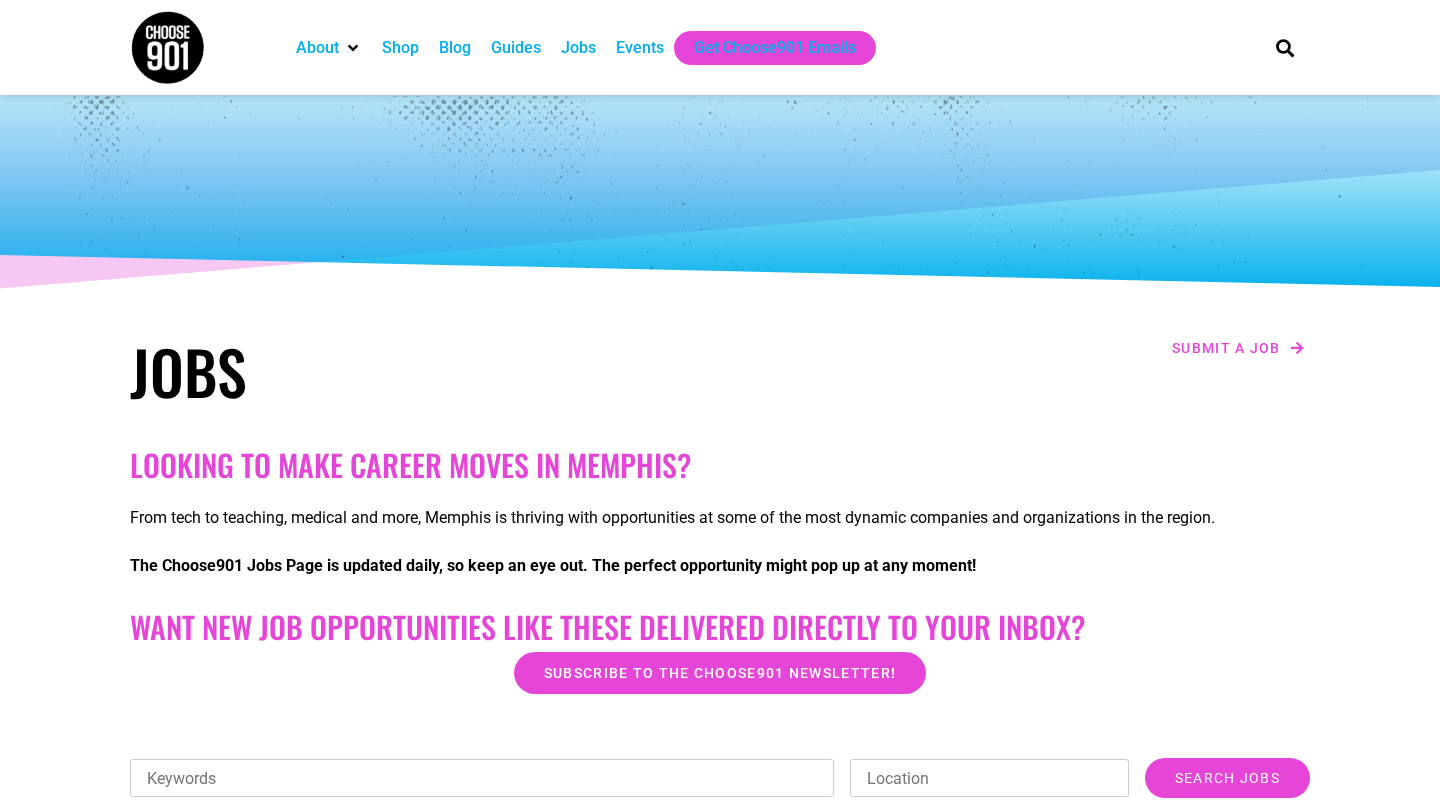 scroll, scrollTop: 0, scrollLeft: 0, axis: both 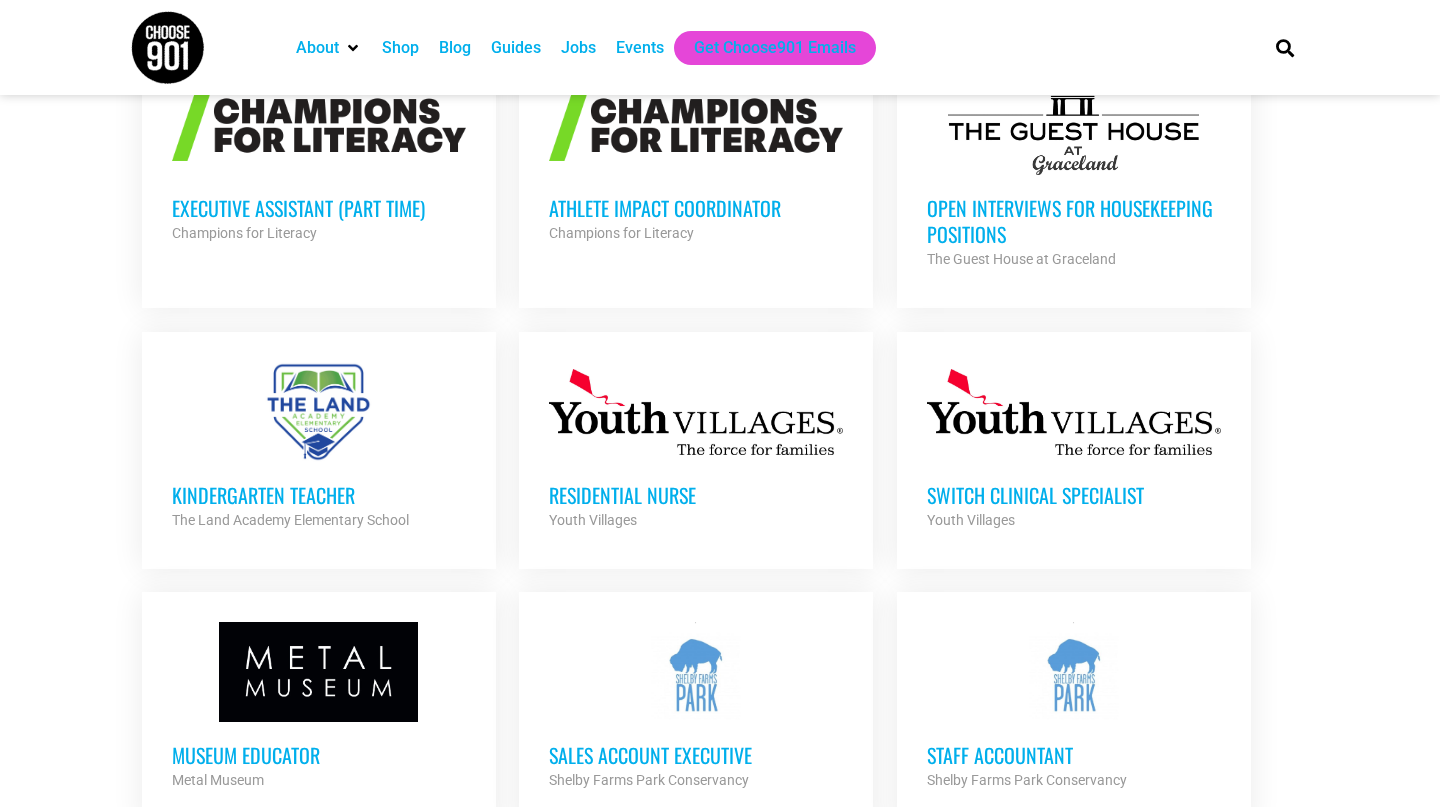 click on "Events" at bounding box center (640, 48) 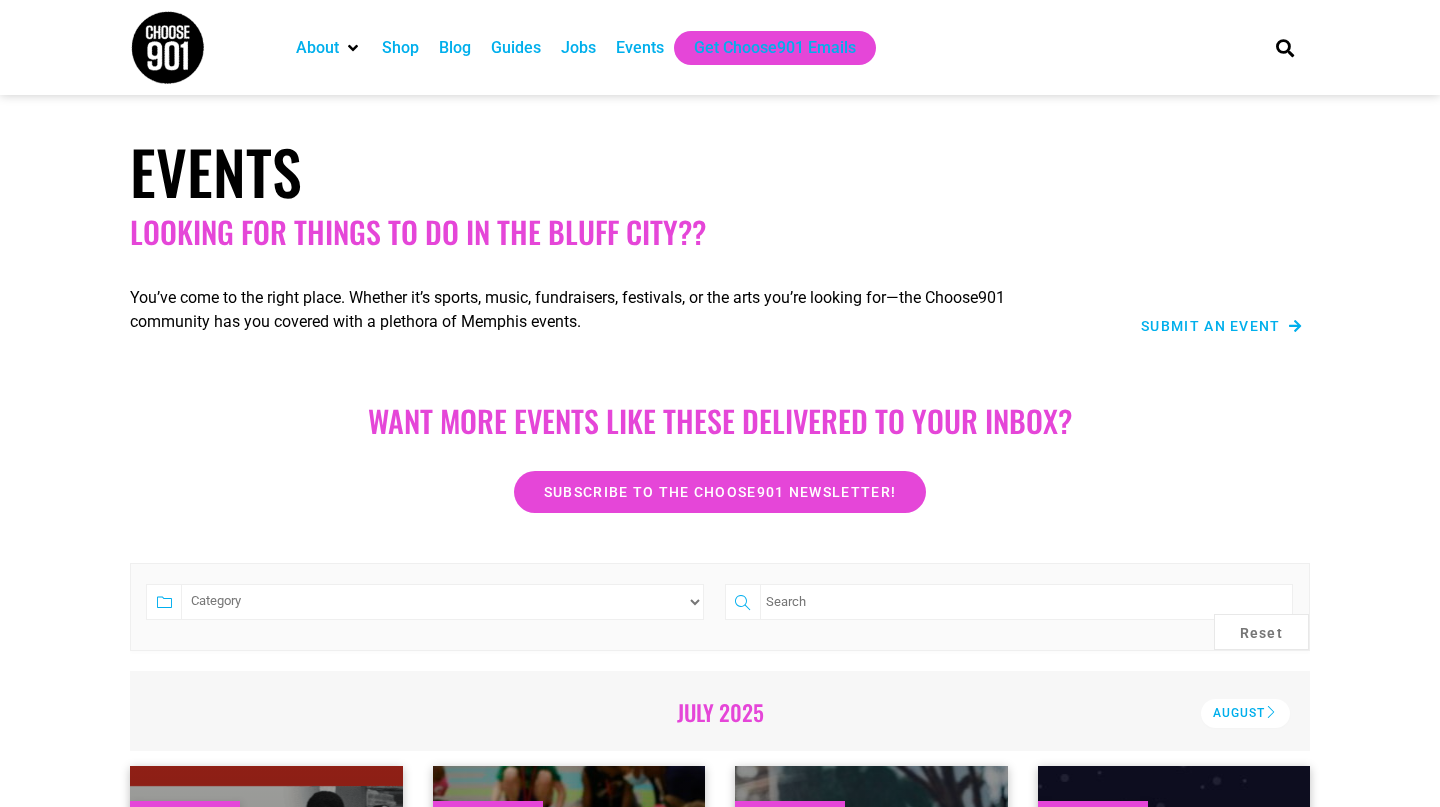 scroll, scrollTop: 0, scrollLeft: 0, axis: both 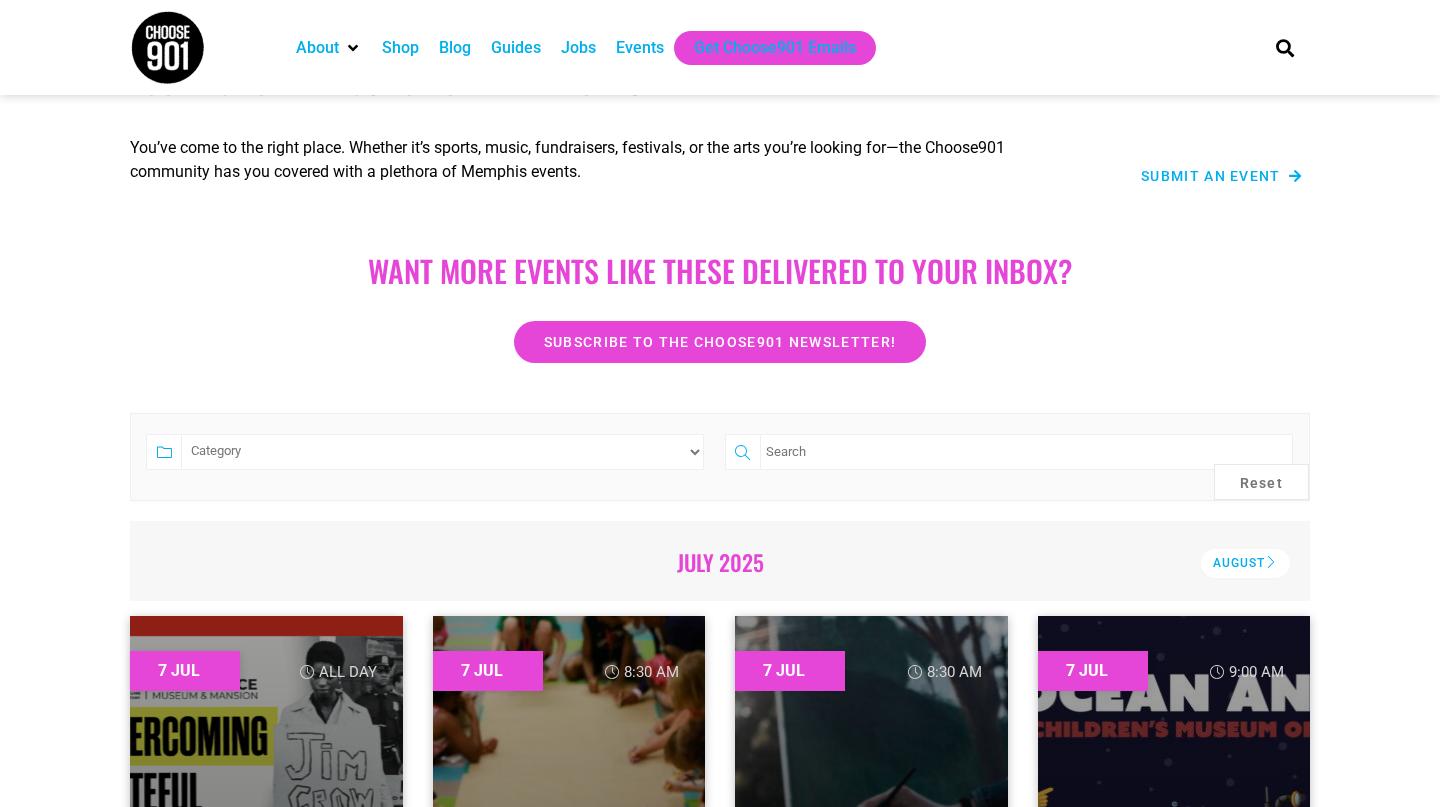 click on "Category
Adults Only
Career
Comedy
Education
Family Friendly
Festival
Film
Food
Free
Fundraiser
General
Health & Wellness
MAS
Meetings
Music
Outdoor
Pet Friendly
Regular
Sale
Social Events
Sports
The Arts
Volunteer" at bounding box center (442, 452) 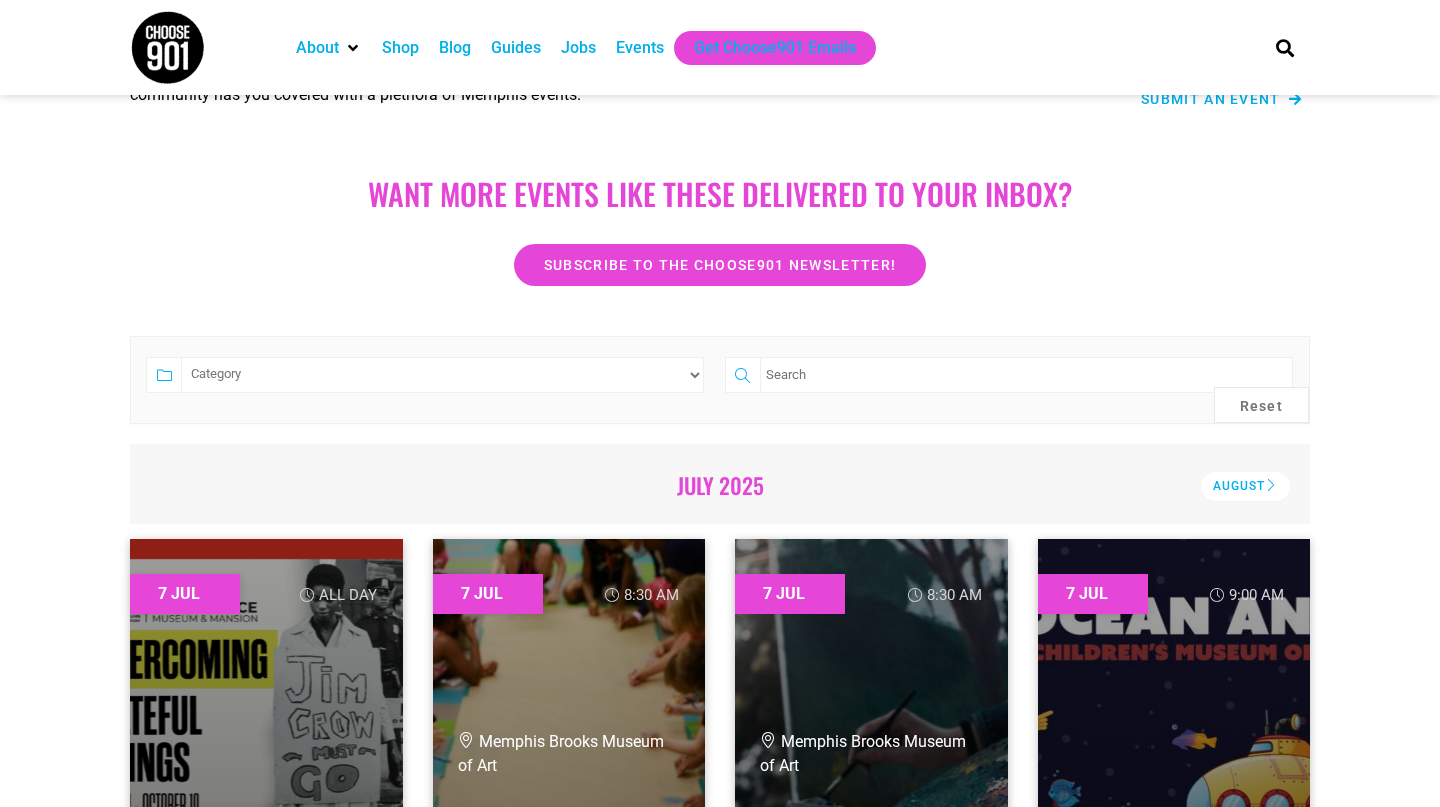 scroll, scrollTop: 282, scrollLeft: 0, axis: vertical 